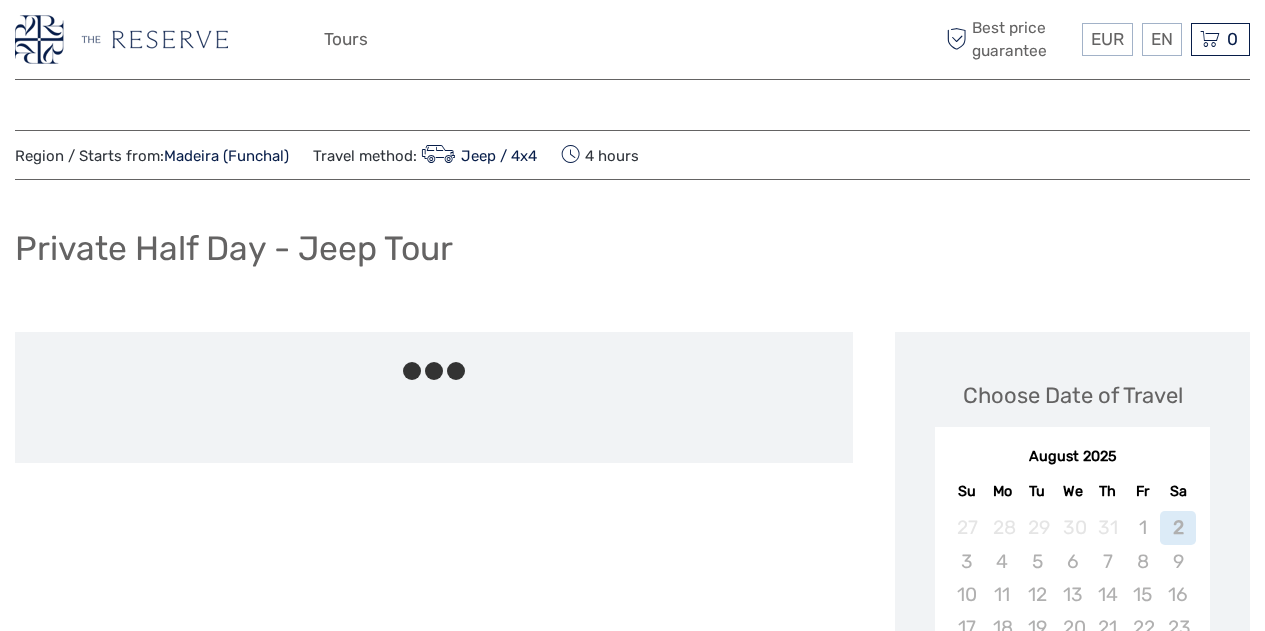 scroll, scrollTop: 0, scrollLeft: 0, axis: both 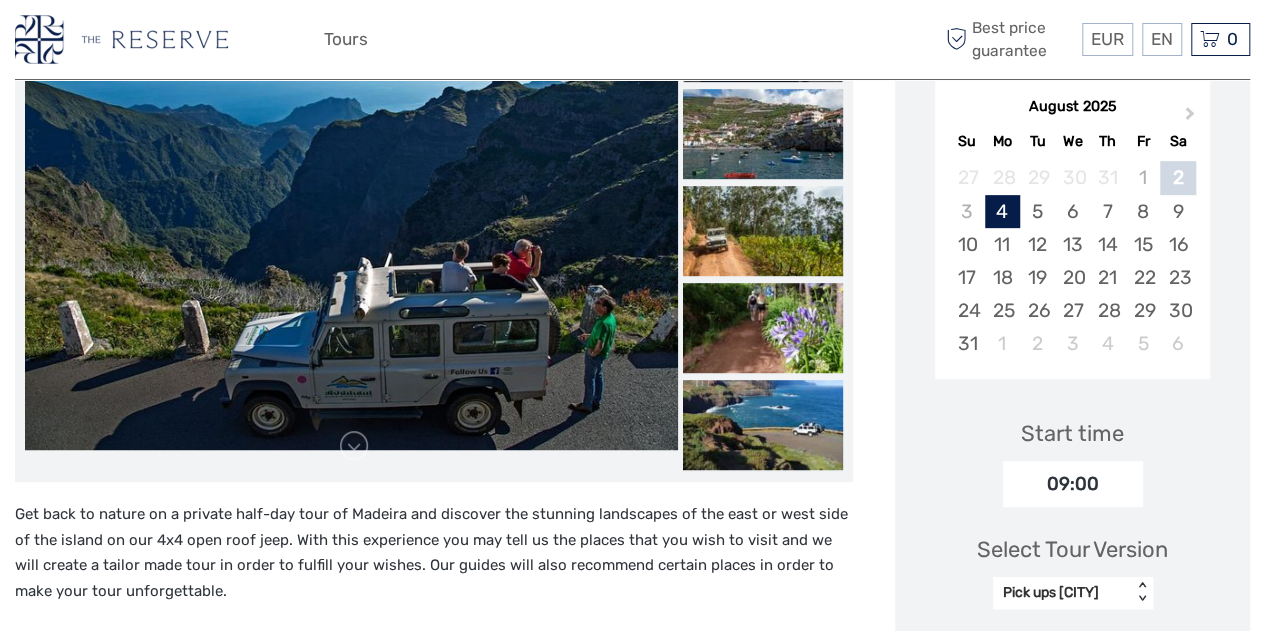 click on "2" at bounding box center [1177, 177] 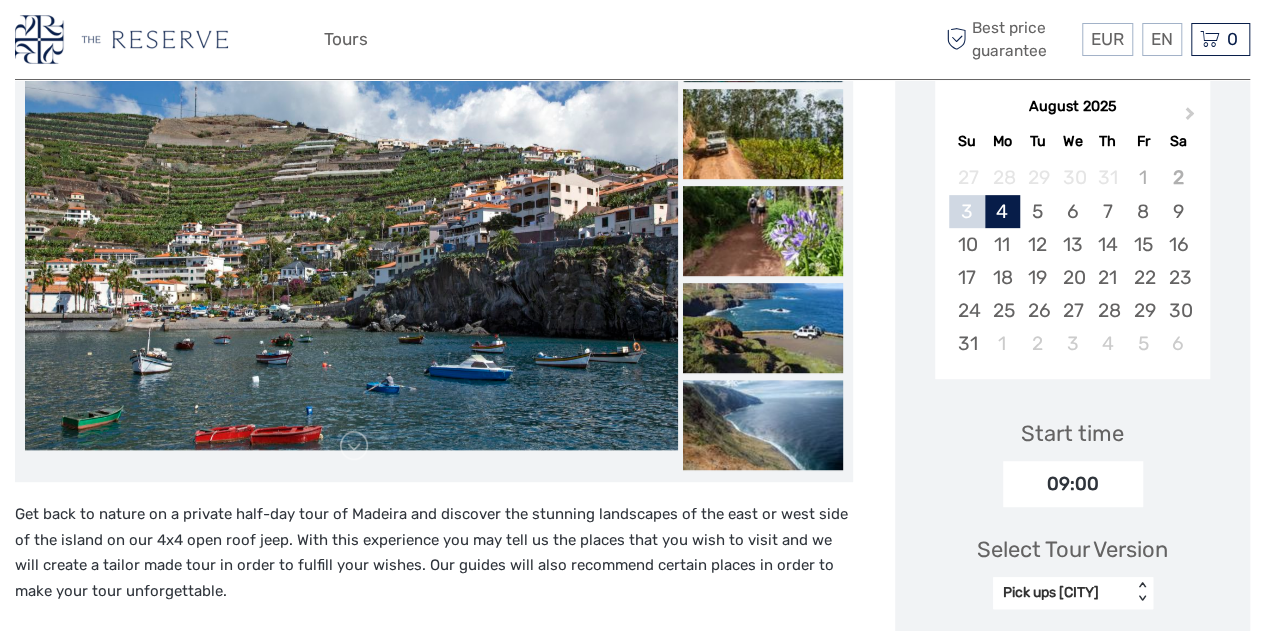 click on "3" at bounding box center [966, 211] 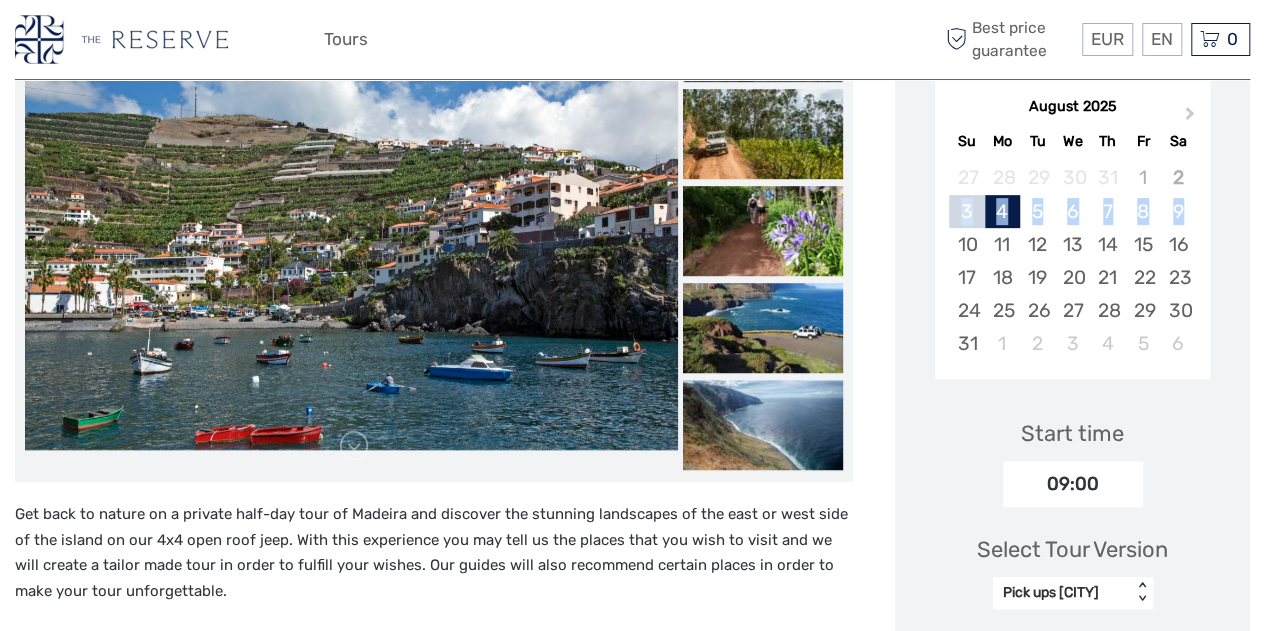 click on "3" at bounding box center (966, 211) 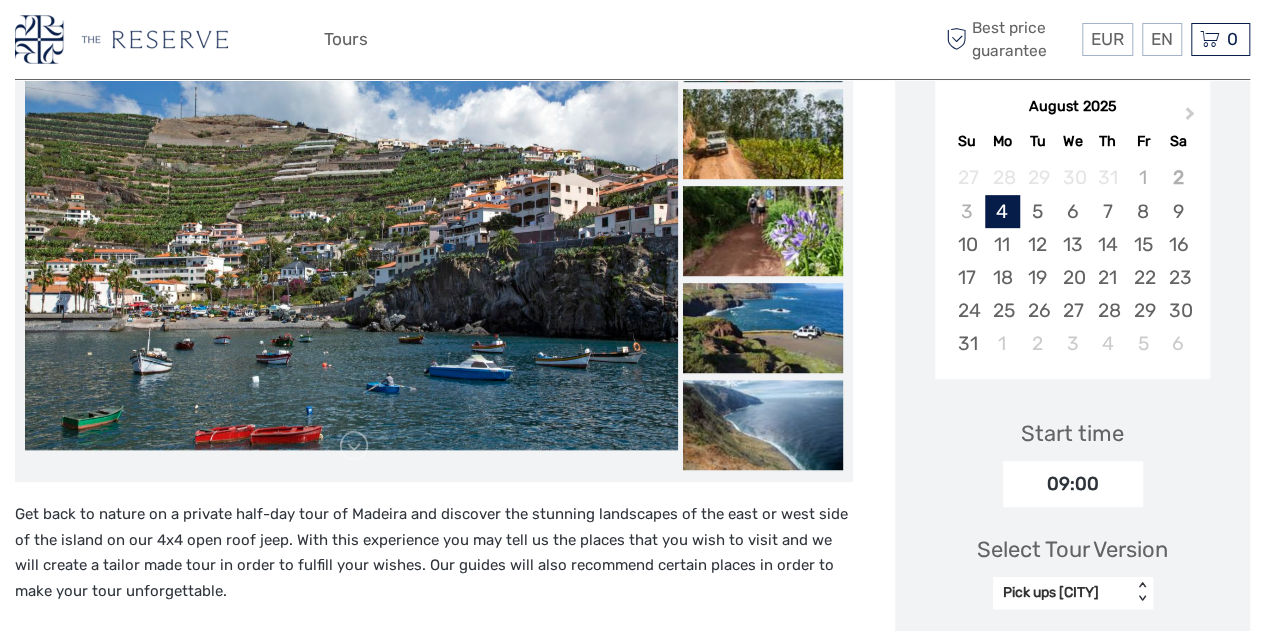 click on "Start time 09:00" at bounding box center (1072, 449) 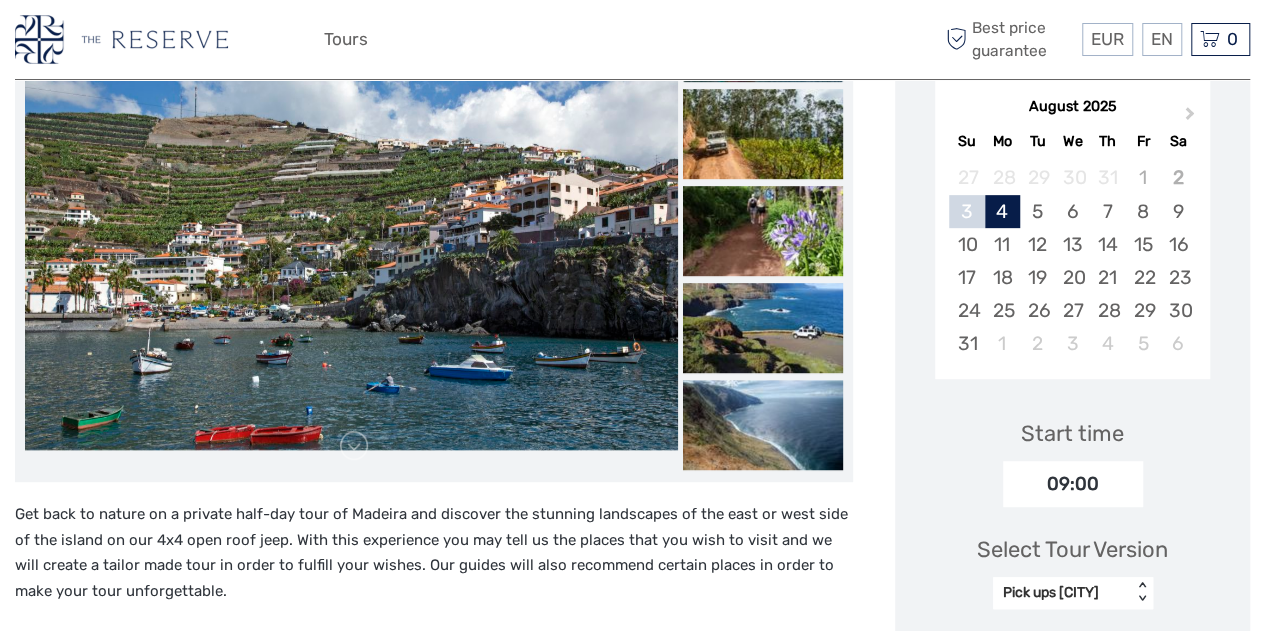 click on "3" at bounding box center (966, 211) 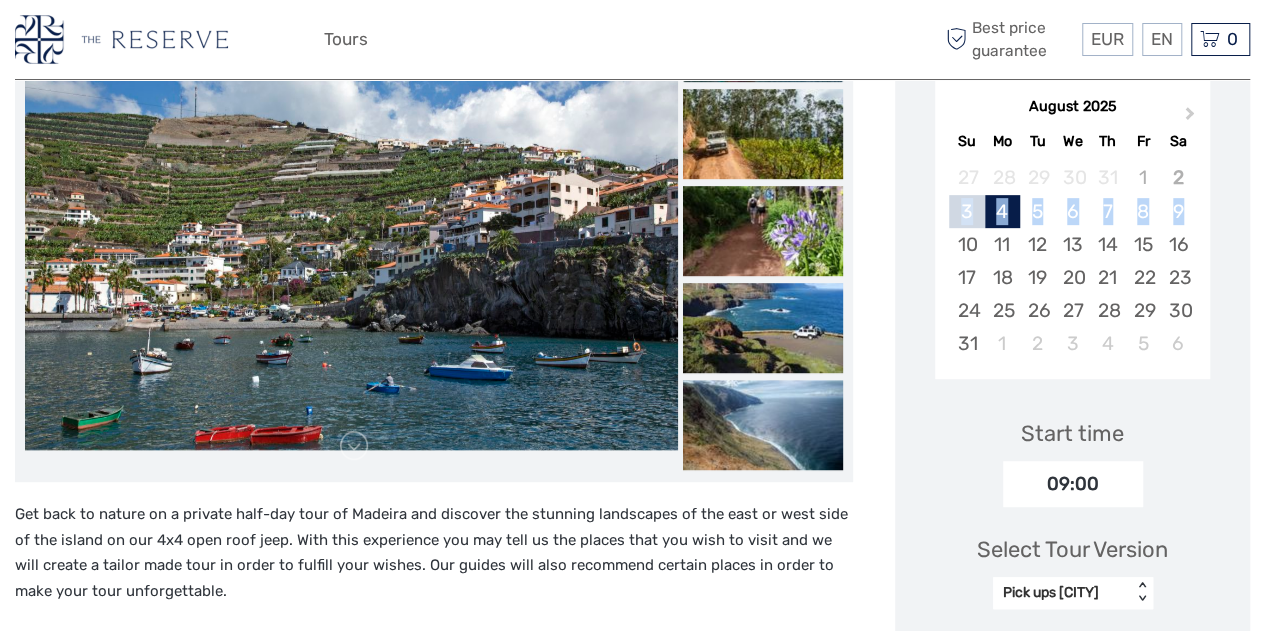 click on "3" at bounding box center [966, 211] 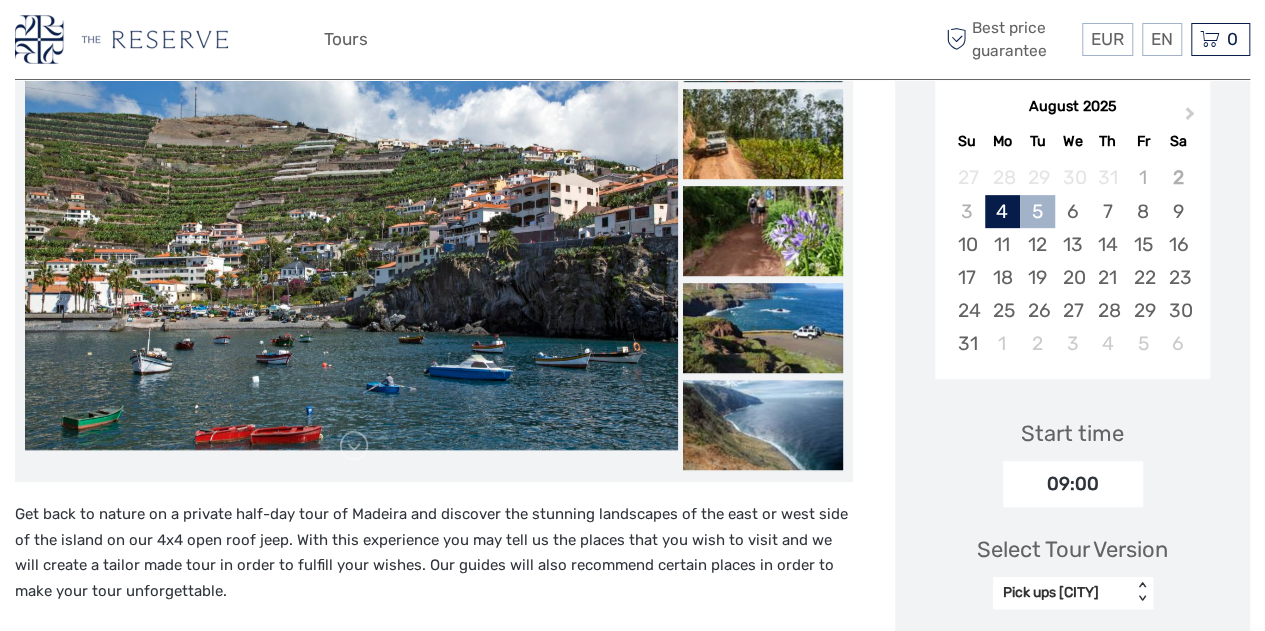 click on "5" at bounding box center (1037, 211) 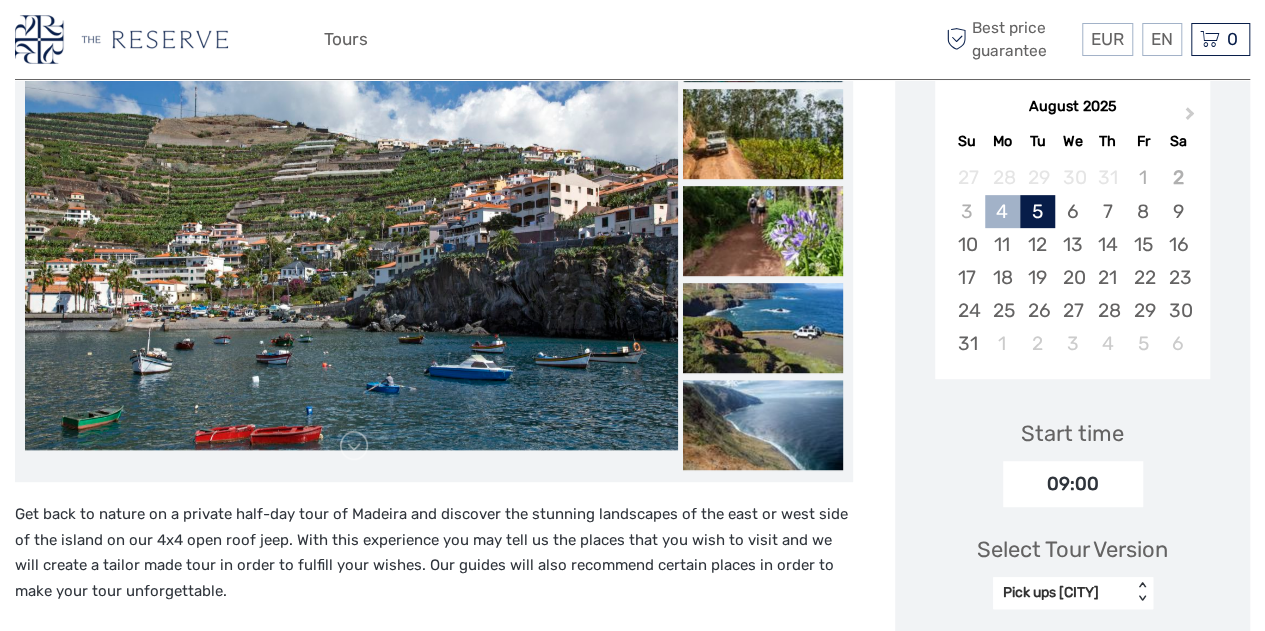 click on "4" at bounding box center (1002, 211) 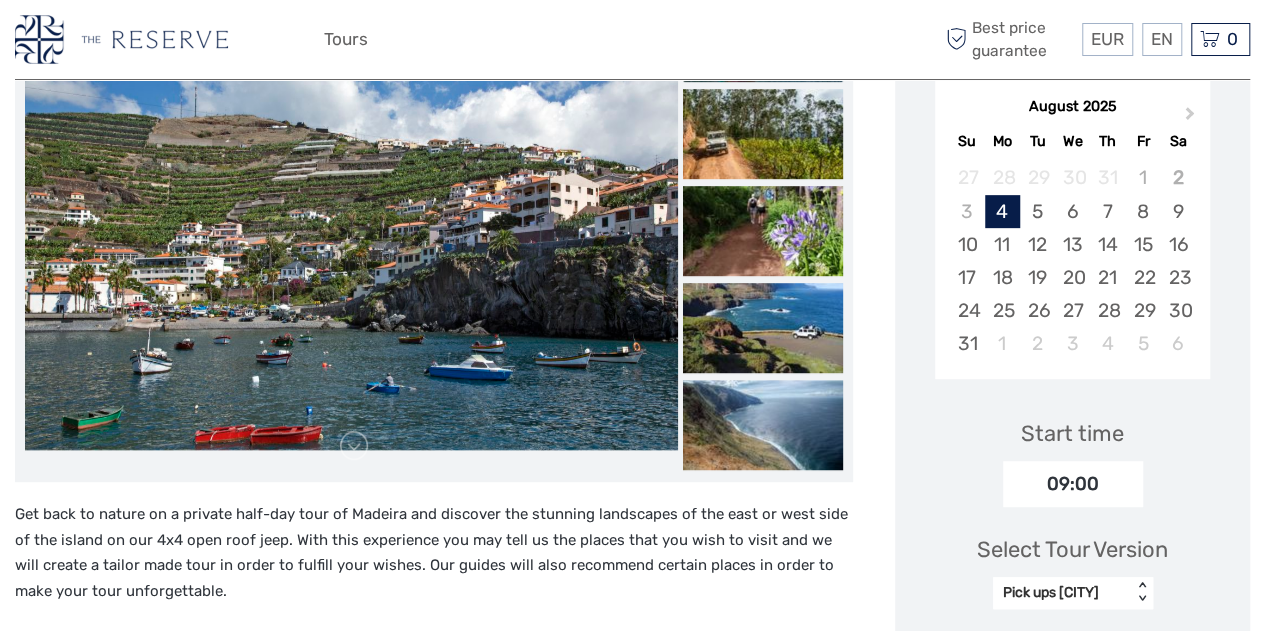 click on "09:00" at bounding box center [1073, 484] 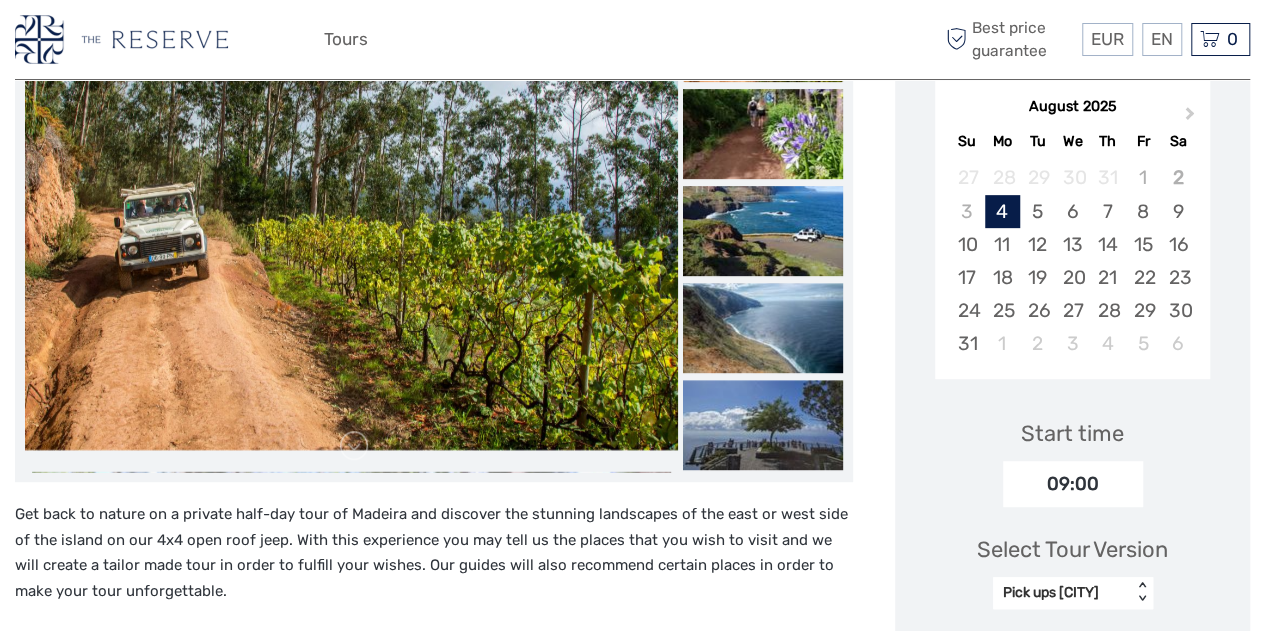 click on "09:00" at bounding box center [1073, 484] 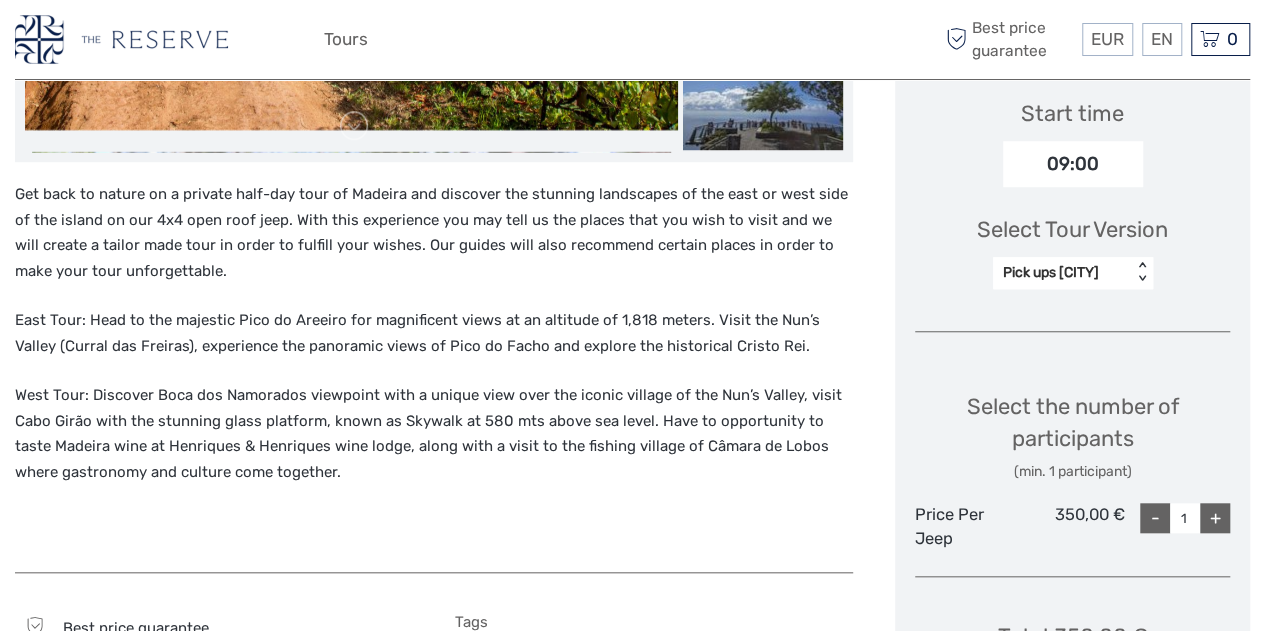 scroll, scrollTop: 594, scrollLeft: 0, axis: vertical 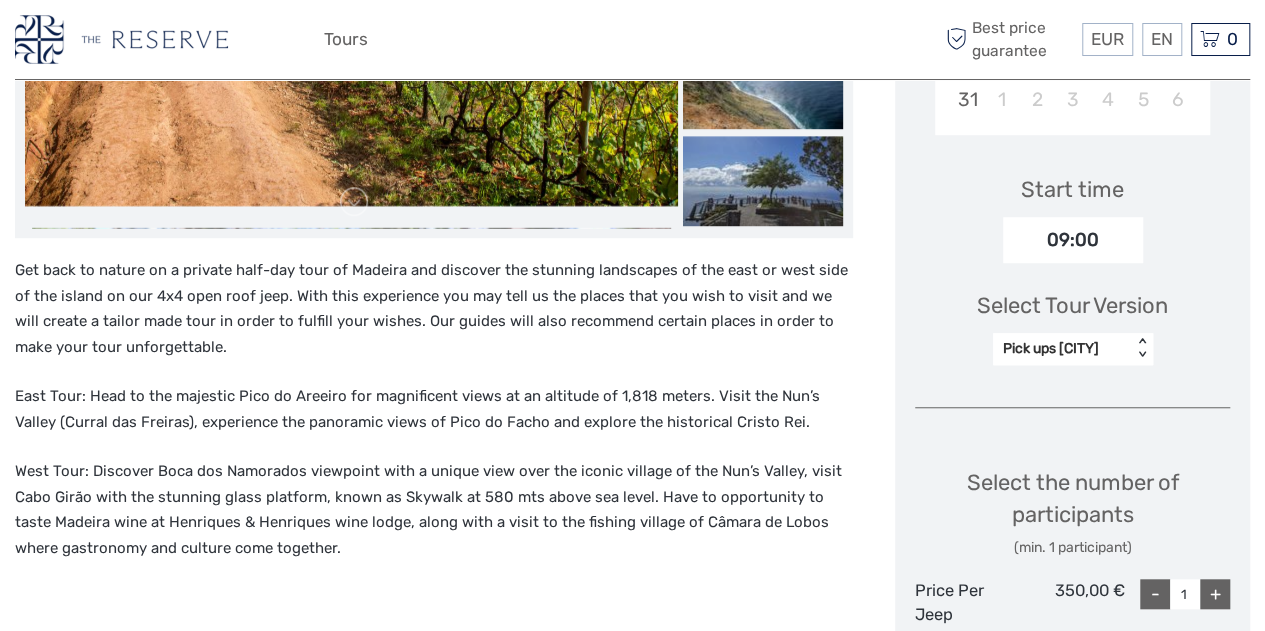 click on "09:00" at bounding box center (1073, 240) 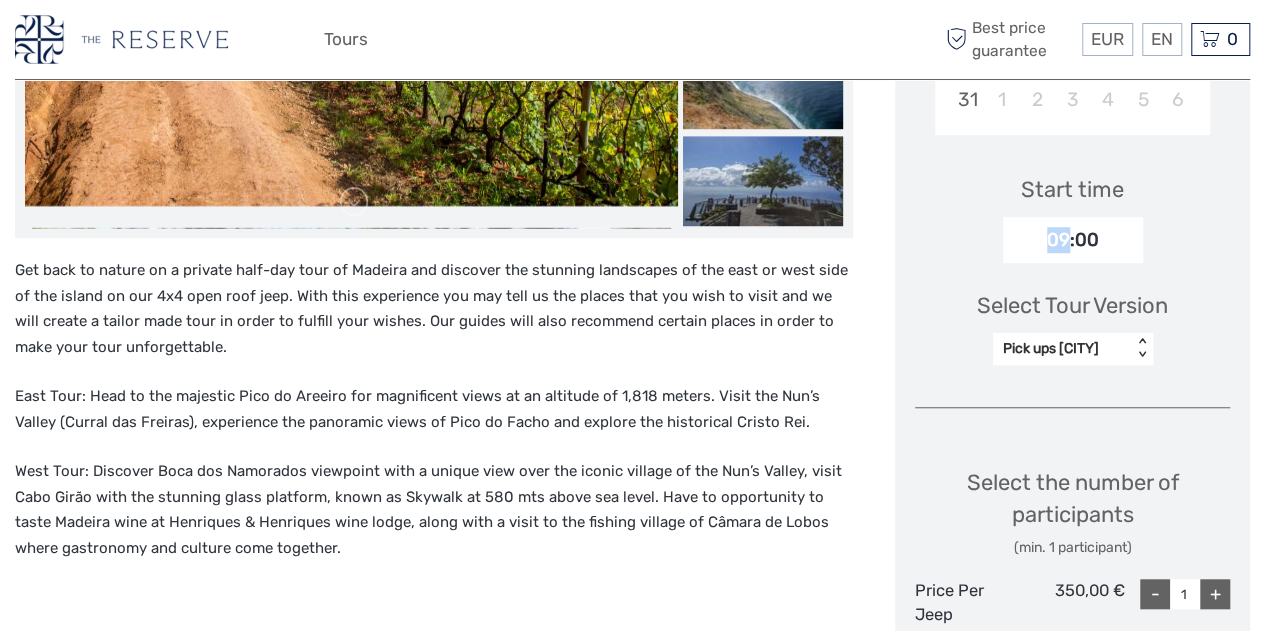 click on "09:00" at bounding box center [1073, 240] 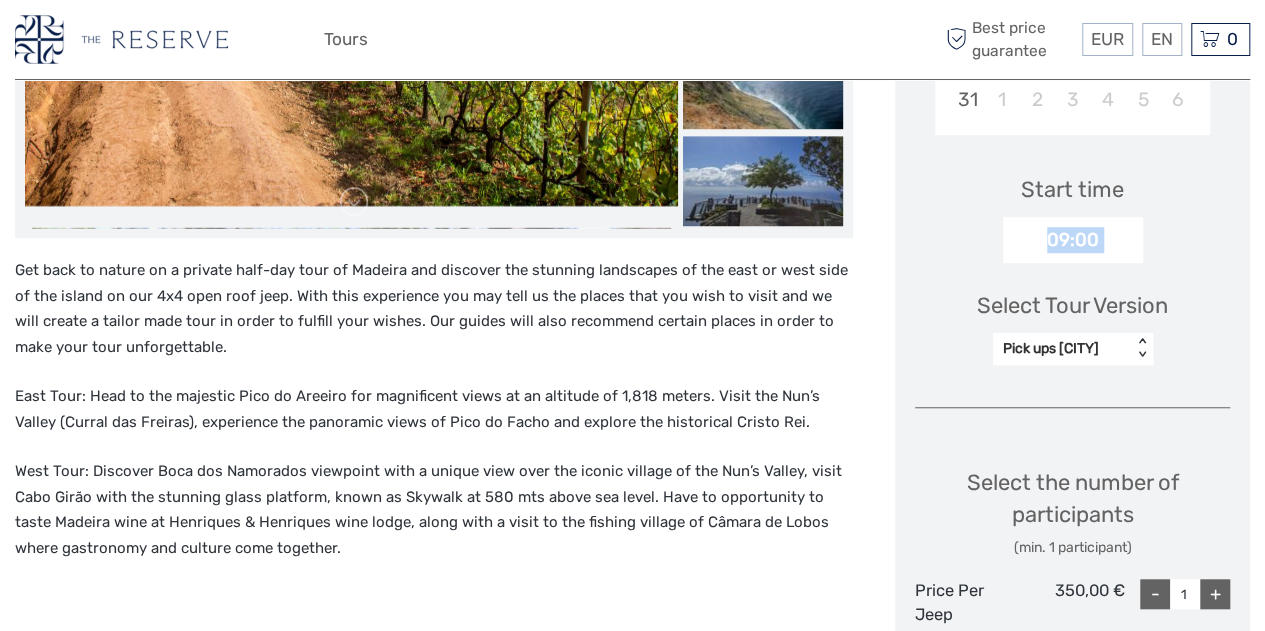 click on "09:00" at bounding box center (1073, 240) 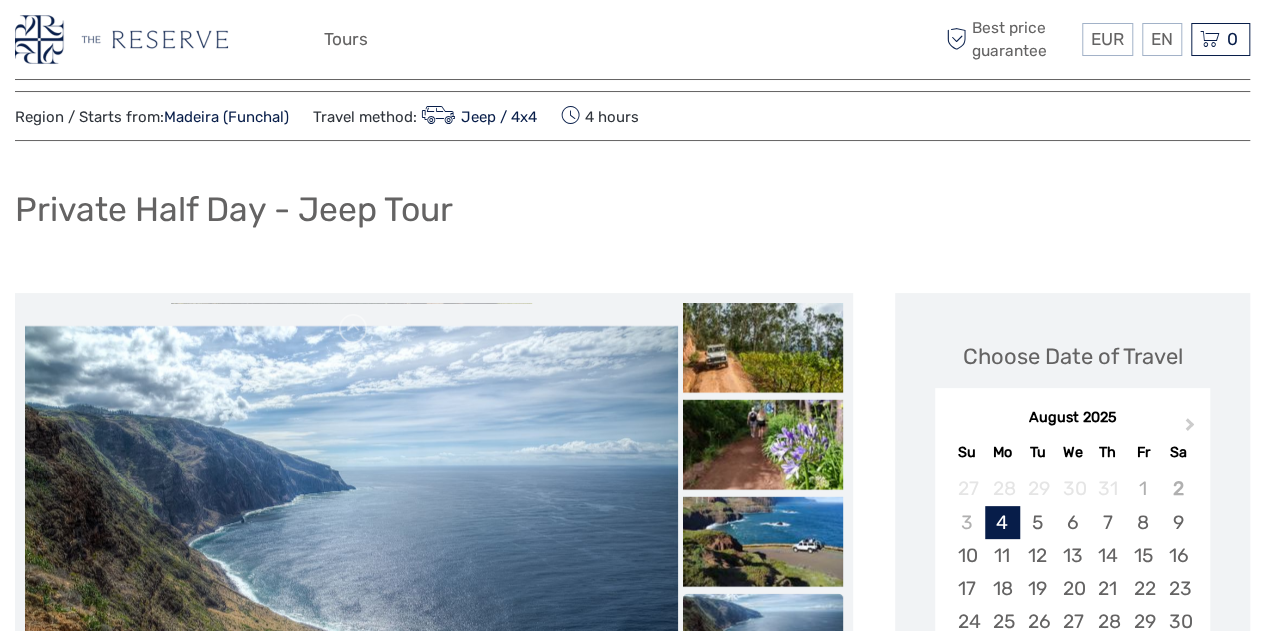 scroll, scrollTop: 0, scrollLeft: 0, axis: both 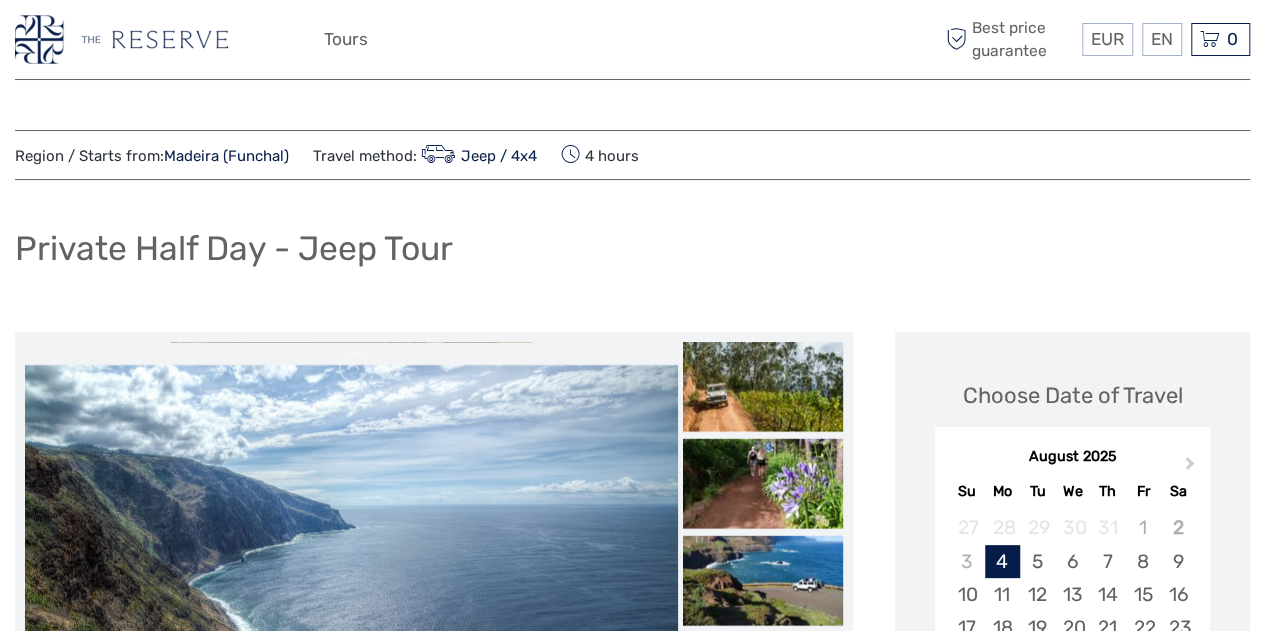 click on "Region / Starts from:
Madeira (Funchal)" at bounding box center [152, 156] 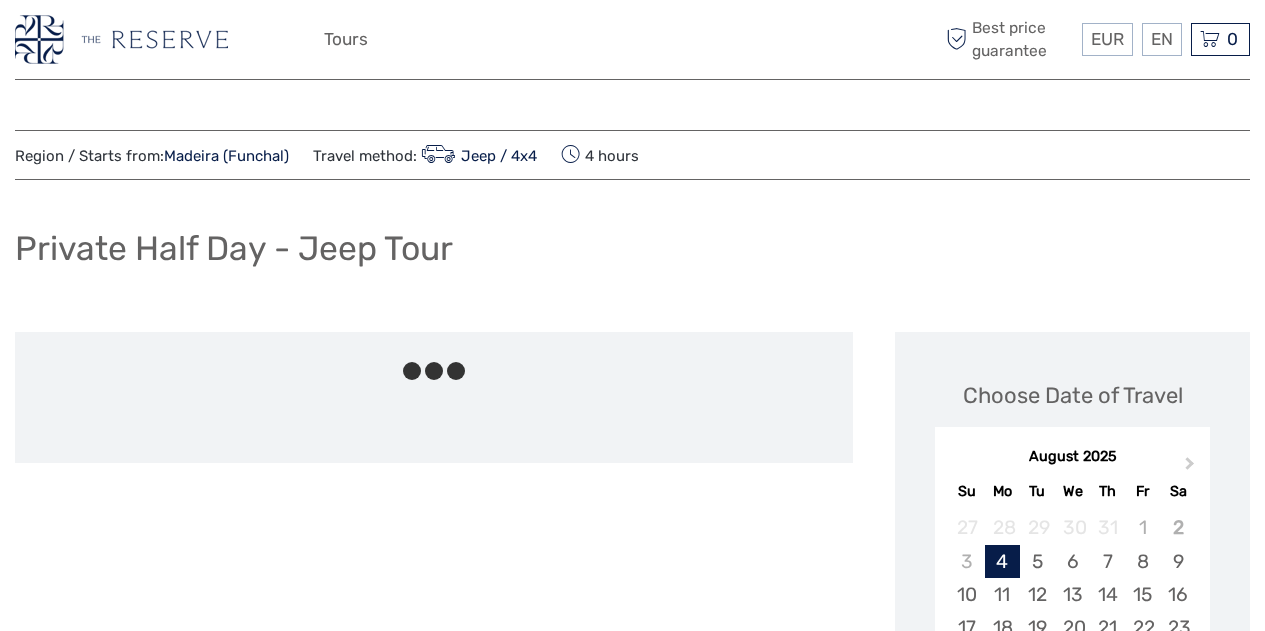 scroll, scrollTop: 0, scrollLeft: 0, axis: both 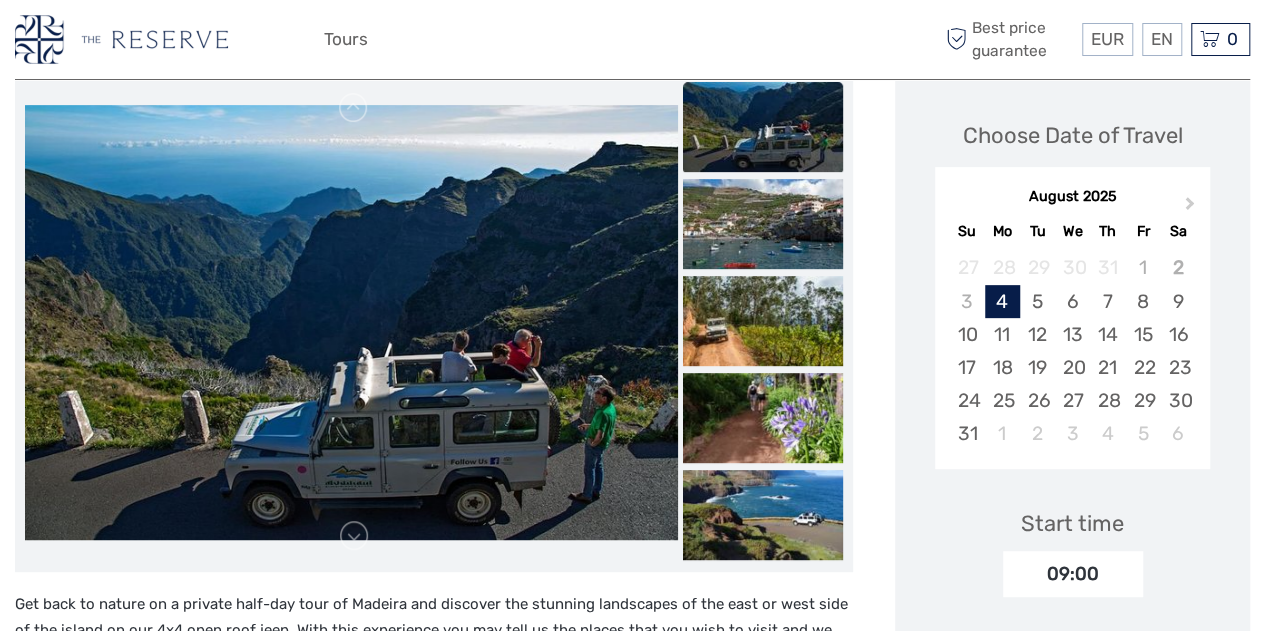 click on "4" at bounding box center [1002, 301] 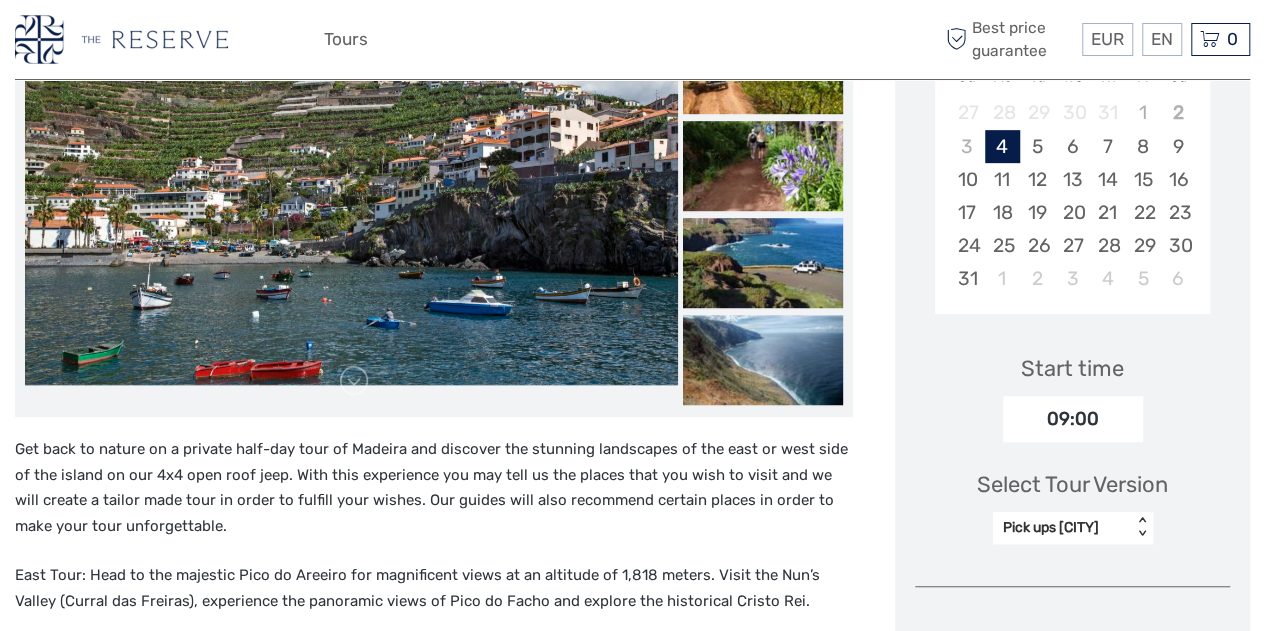 scroll, scrollTop: 440, scrollLeft: 0, axis: vertical 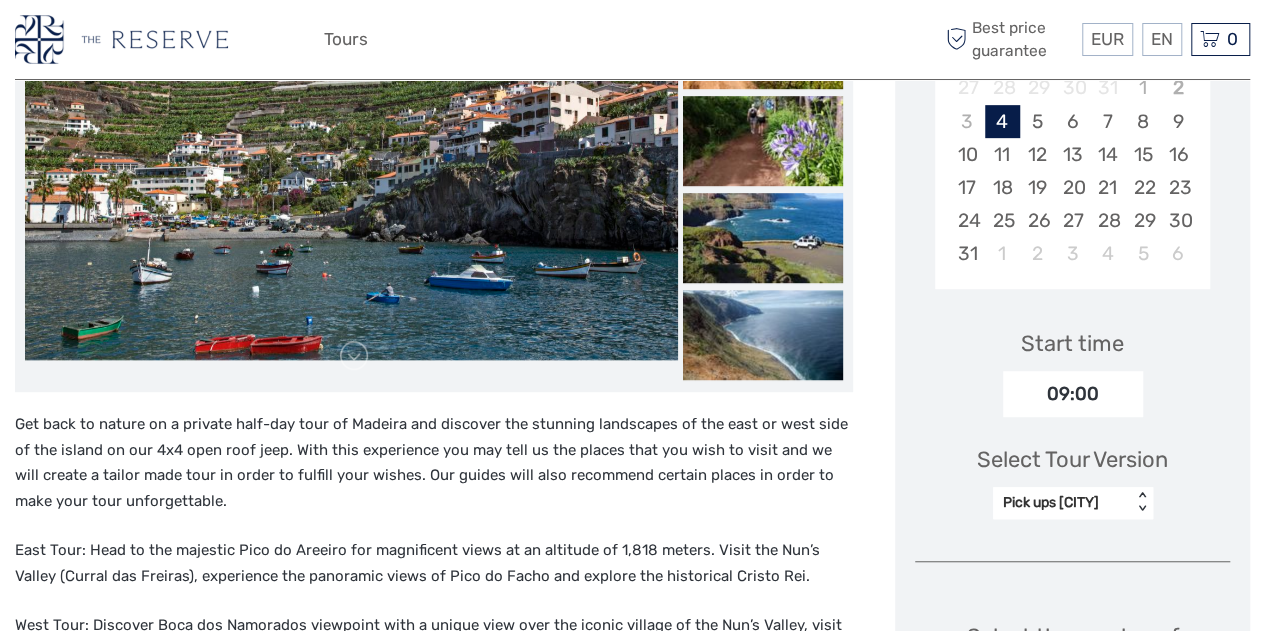 click on "09:00" at bounding box center [1073, 394] 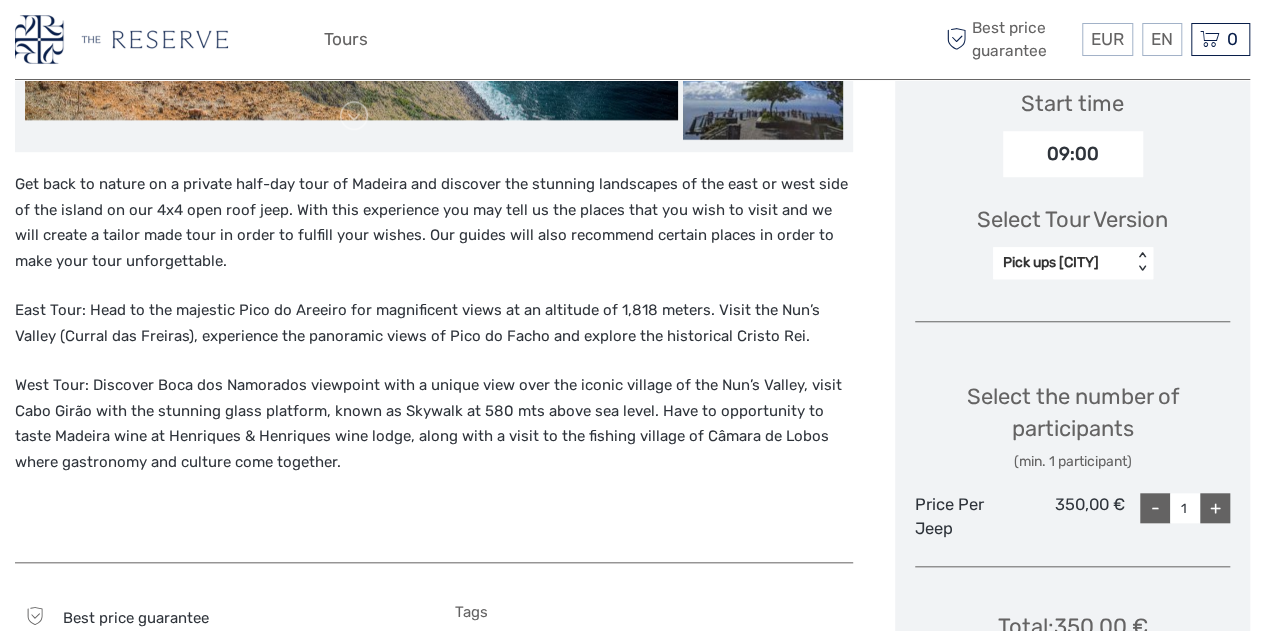 scroll, scrollTop: 700, scrollLeft: 0, axis: vertical 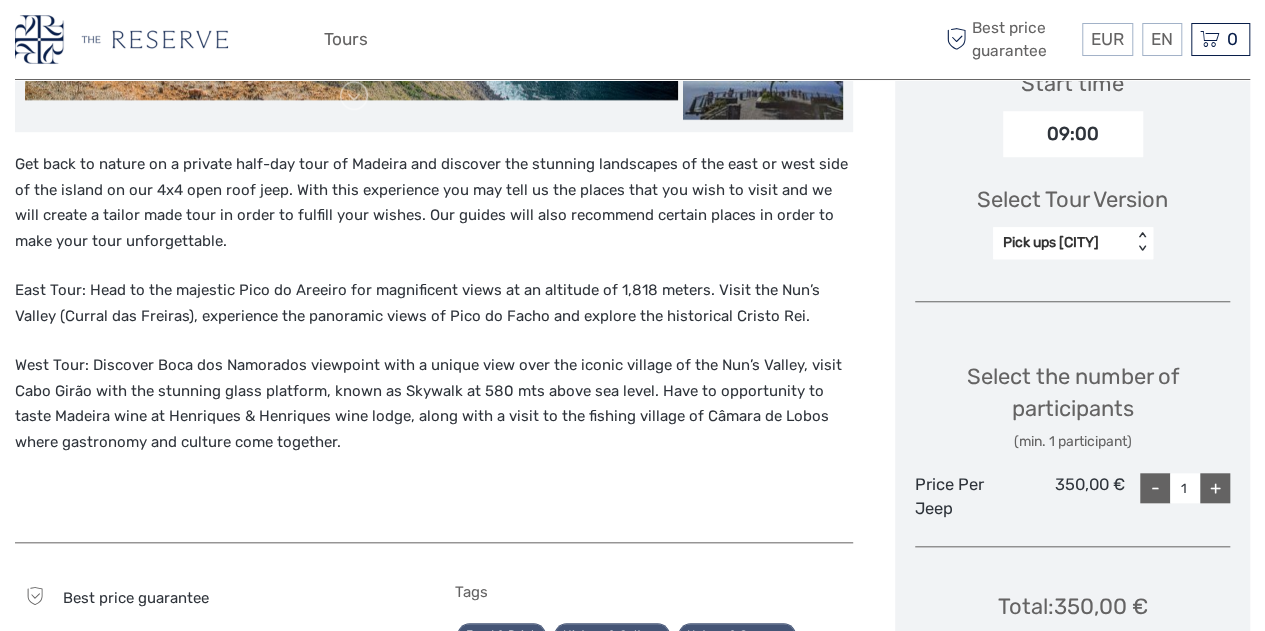 click on "+" at bounding box center [1215, 488] 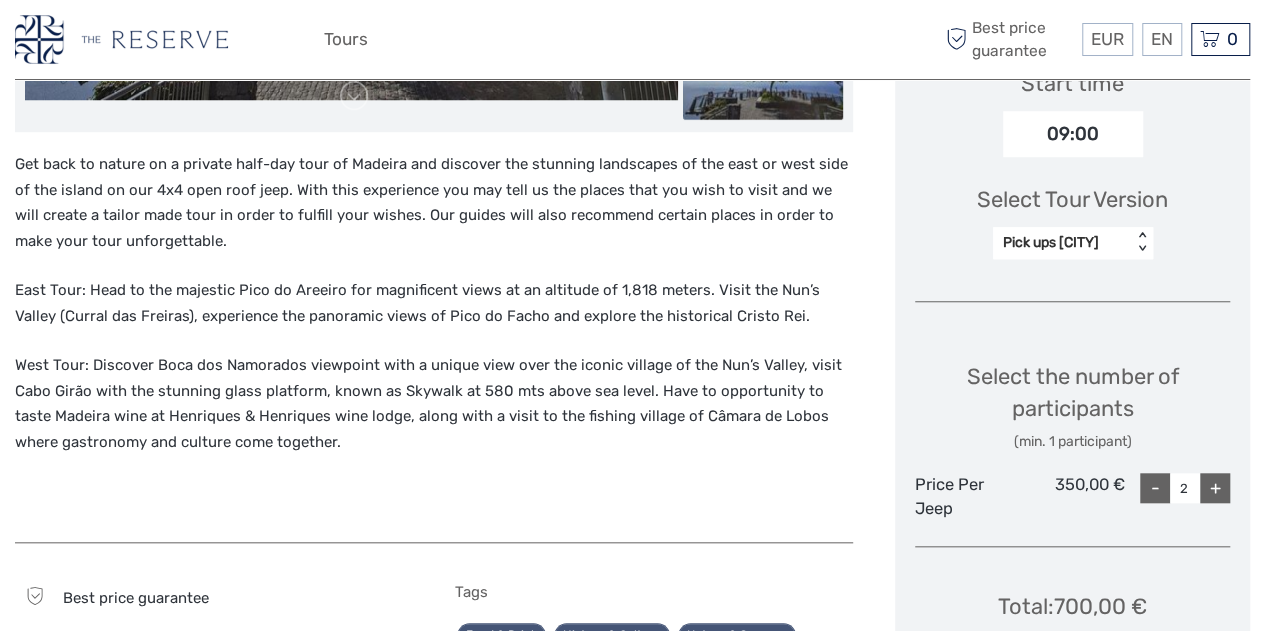 click on "-" at bounding box center (1155, 488) 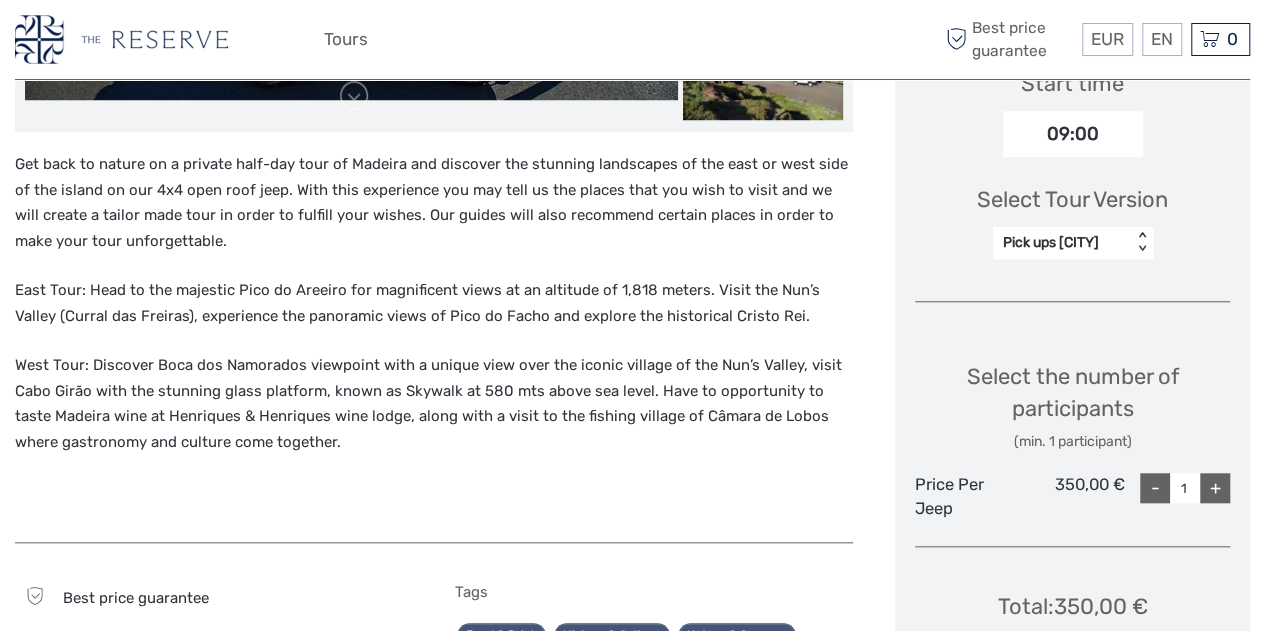 click on "Get back to nature on a private half-day tour of Madeira and discover the stunning landscapes of the east or west side of the island on our 4x4 open roof jeep. With this experience you may tell us the places that you wish to visit and we will create a tailor made tour in order to fulfill your wishes. Our guides will also recommend certain places in order to make your tour unforgettable.
Best price guarantee
No hidden costs
Pick-Up" at bounding box center (455, 502) 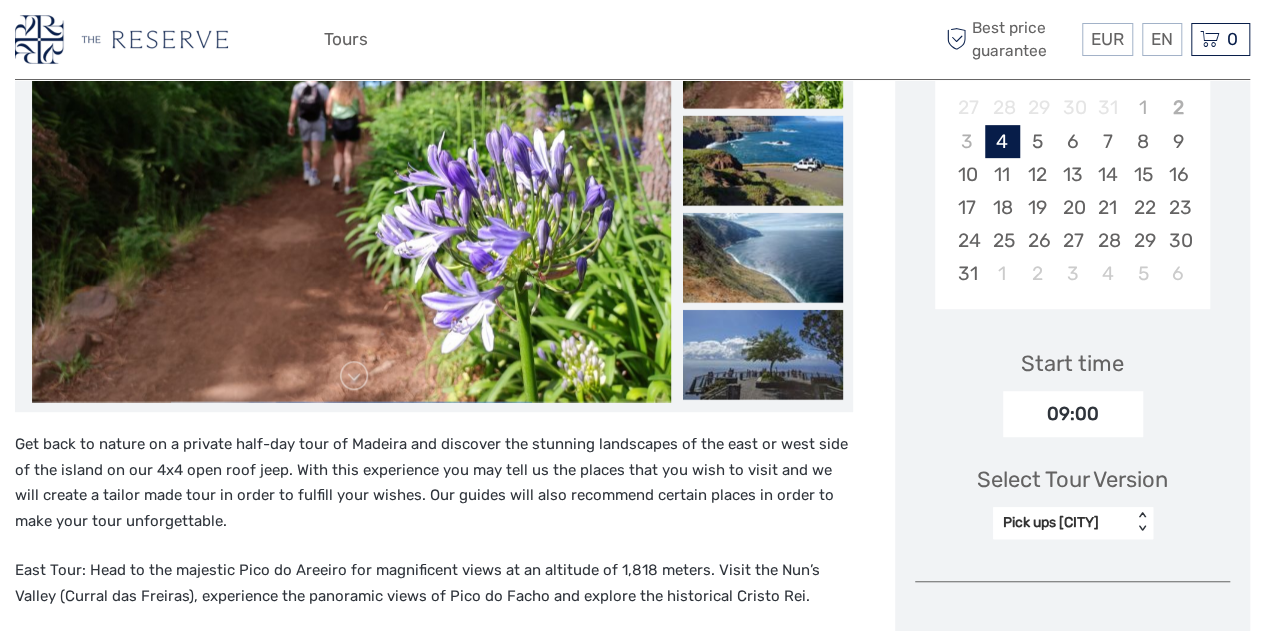 scroll, scrollTop: 424, scrollLeft: 0, axis: vertical 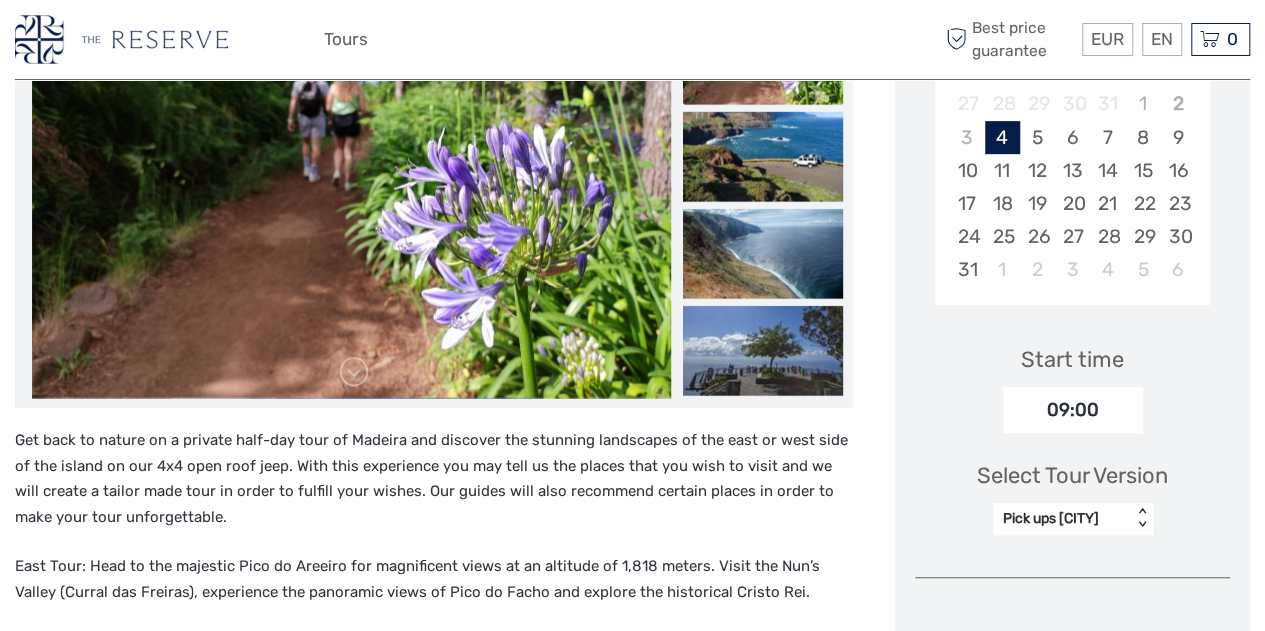 click on "09:00" at bounding box center (1073, 410) 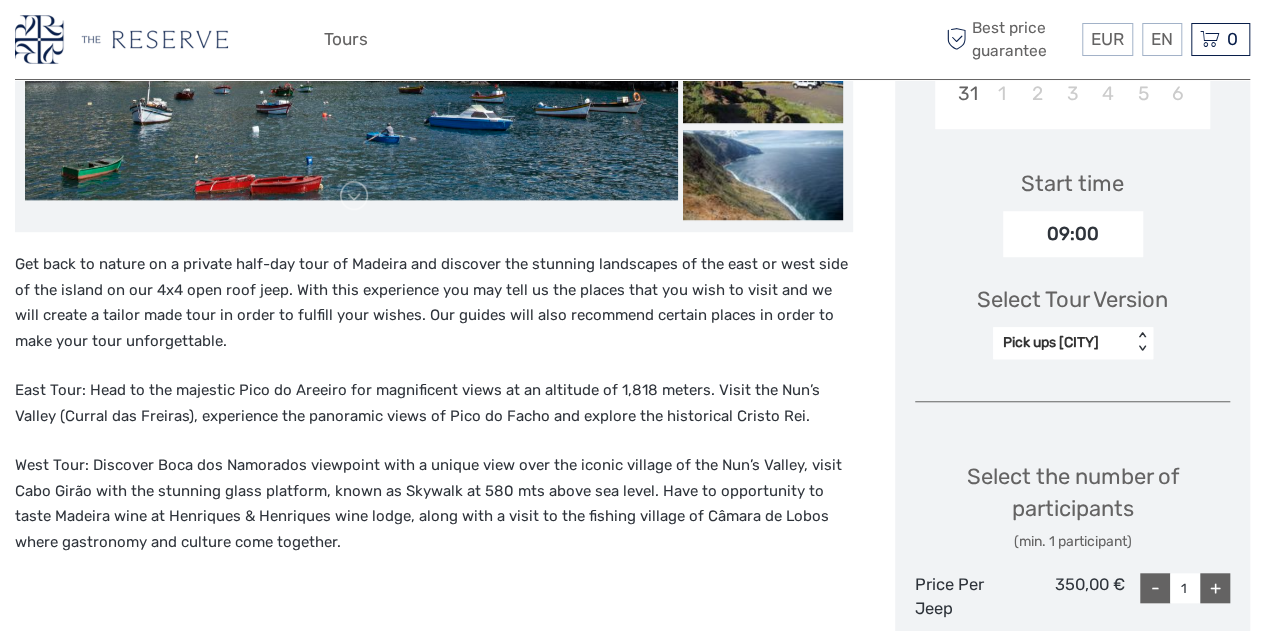scroll, scrollTop: 500, scrollLeft: 0, axis: vertical 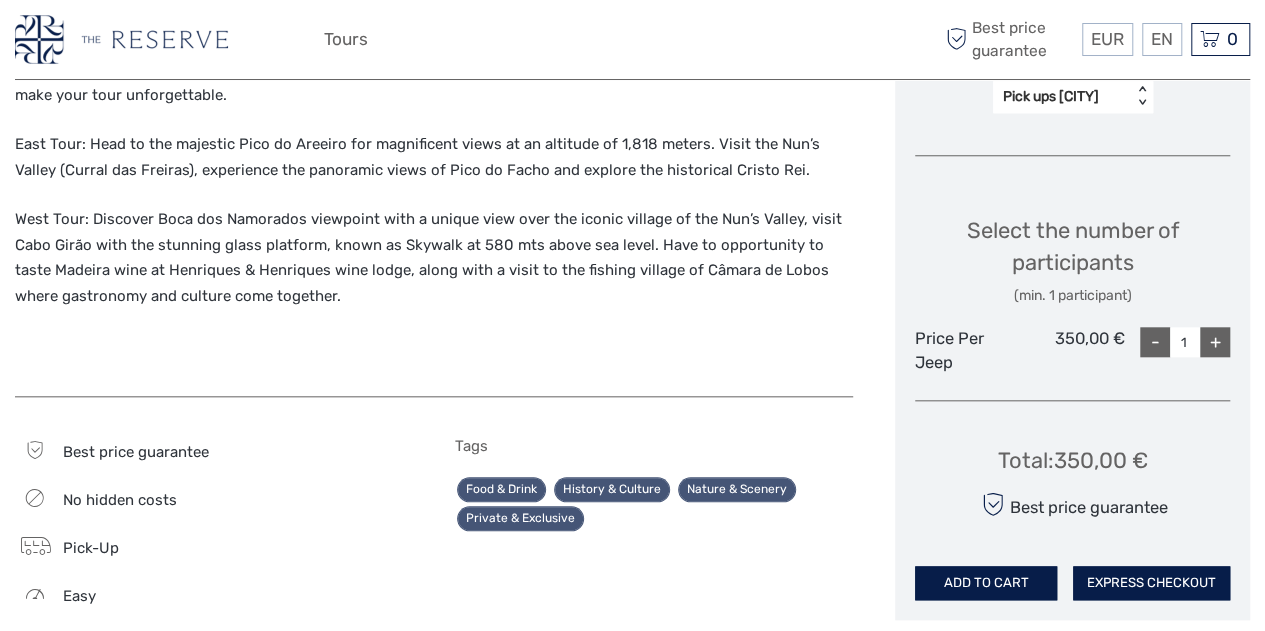 click on "ADD TO CART" at bounding box center (986, 583) 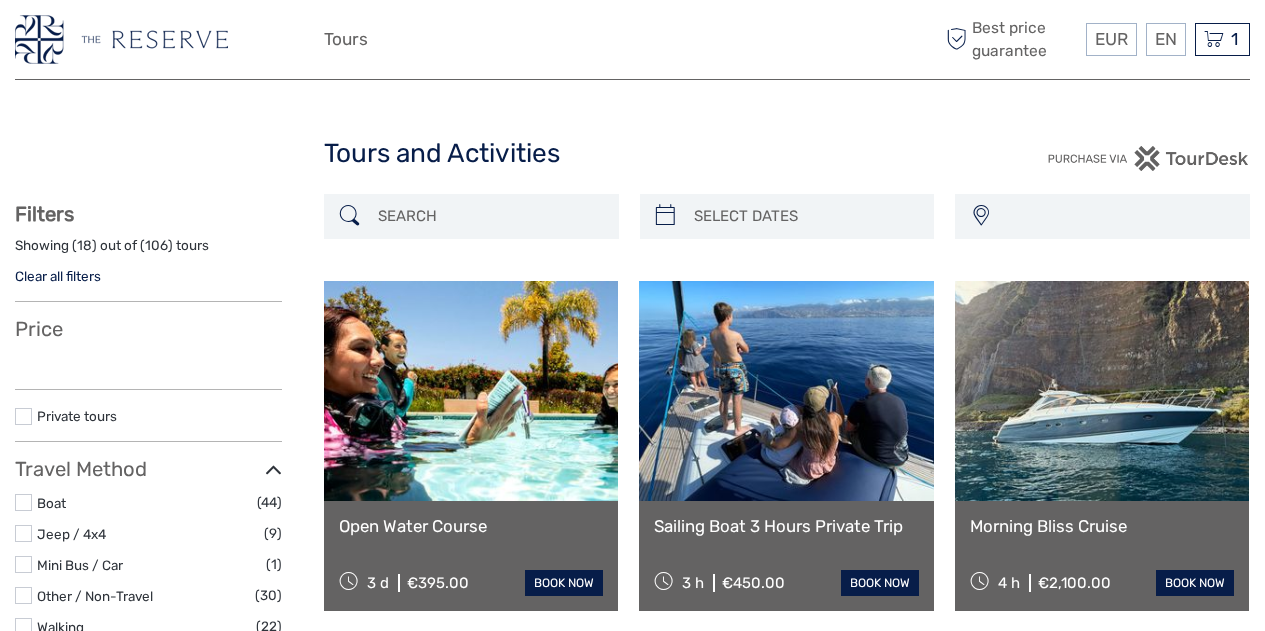 select 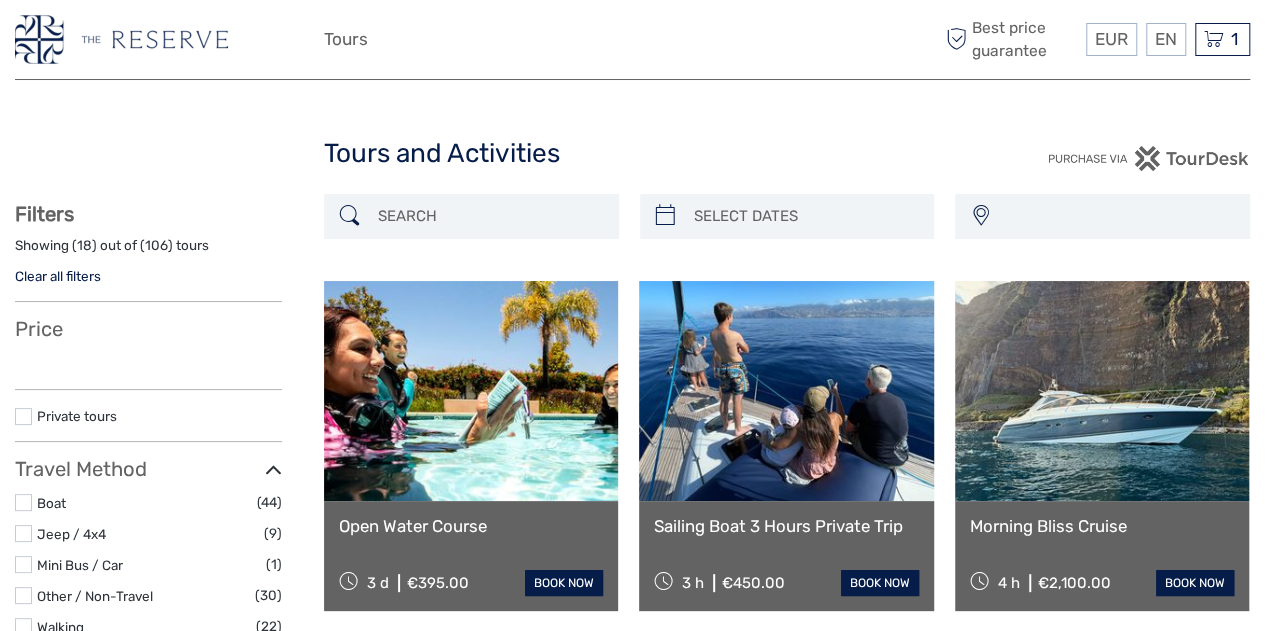 select 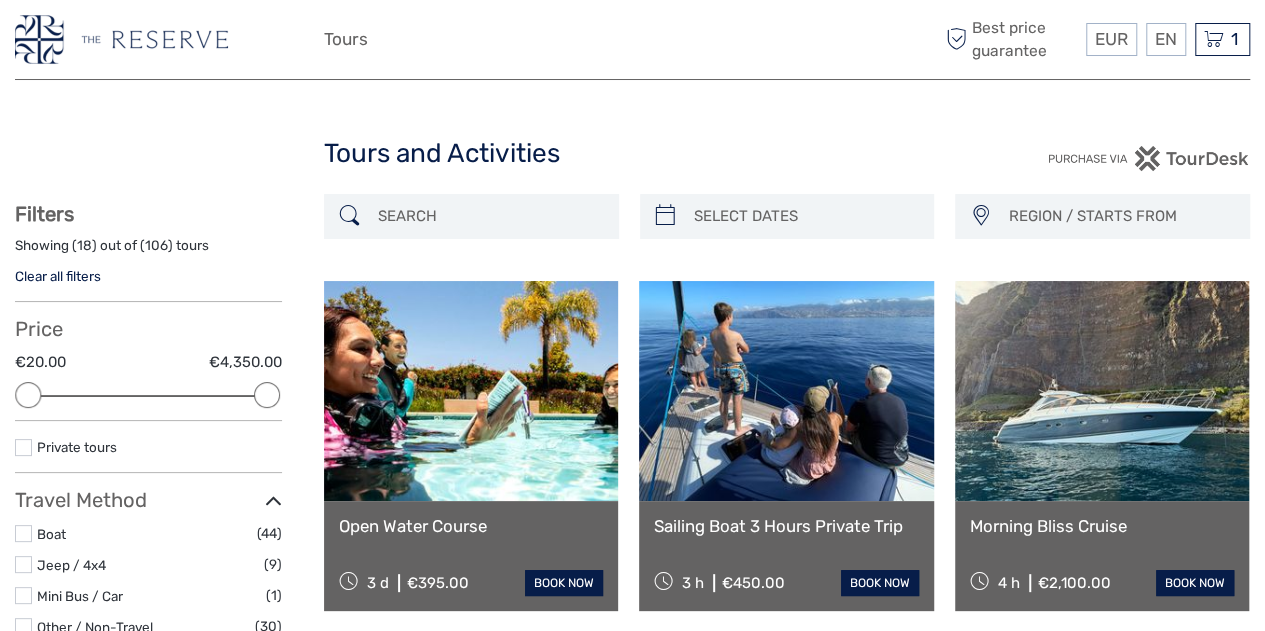 scroll, scrollTop: 0, scrollLeft: 0, axis: both 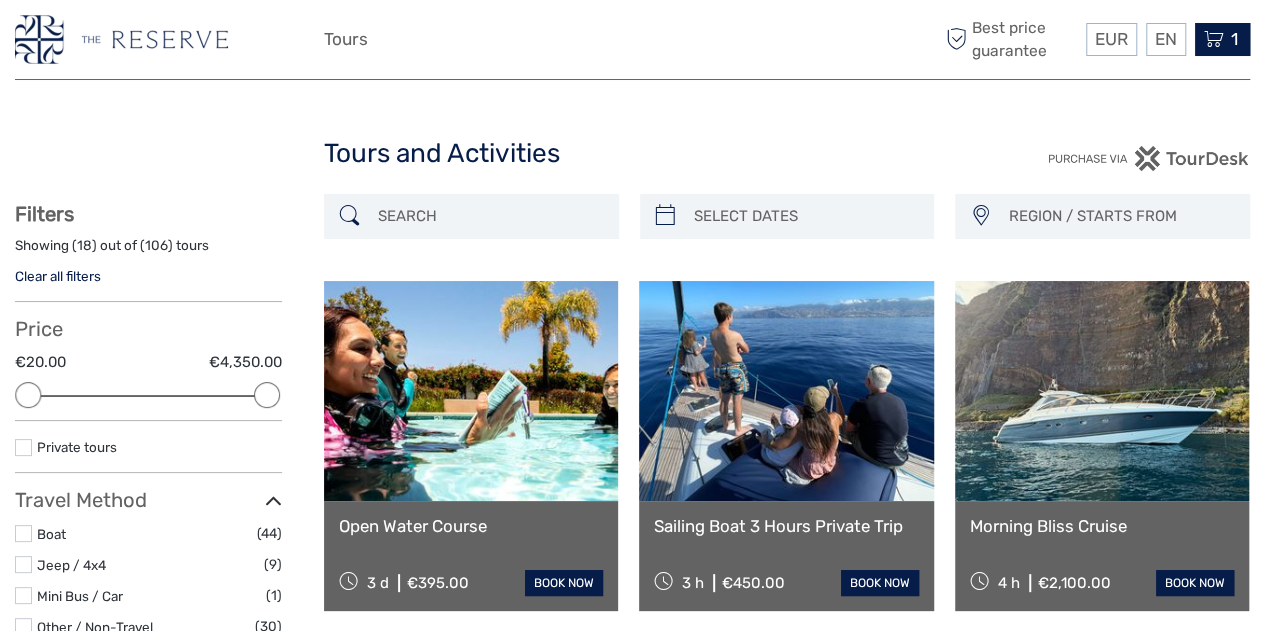 click on "1" at bounding box center [1234, 39] 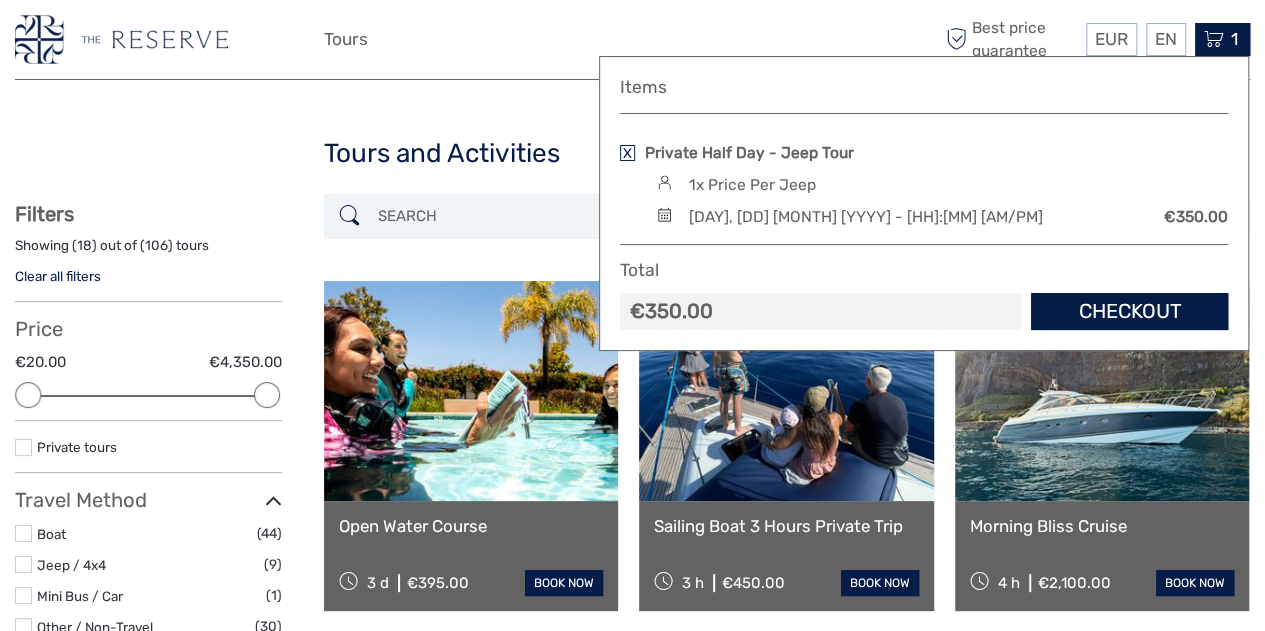 click on "Checkout" at bounding box center [1129, 311] 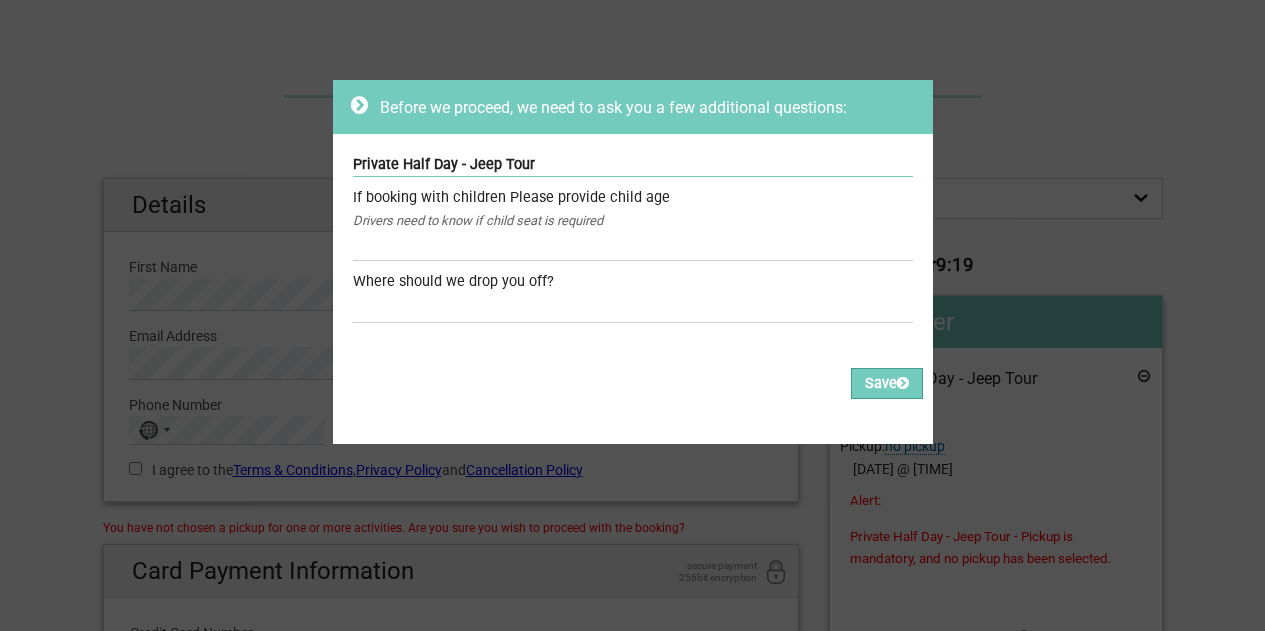 scroll, scrollTop: 0, scrollLeft: 0, axis: both 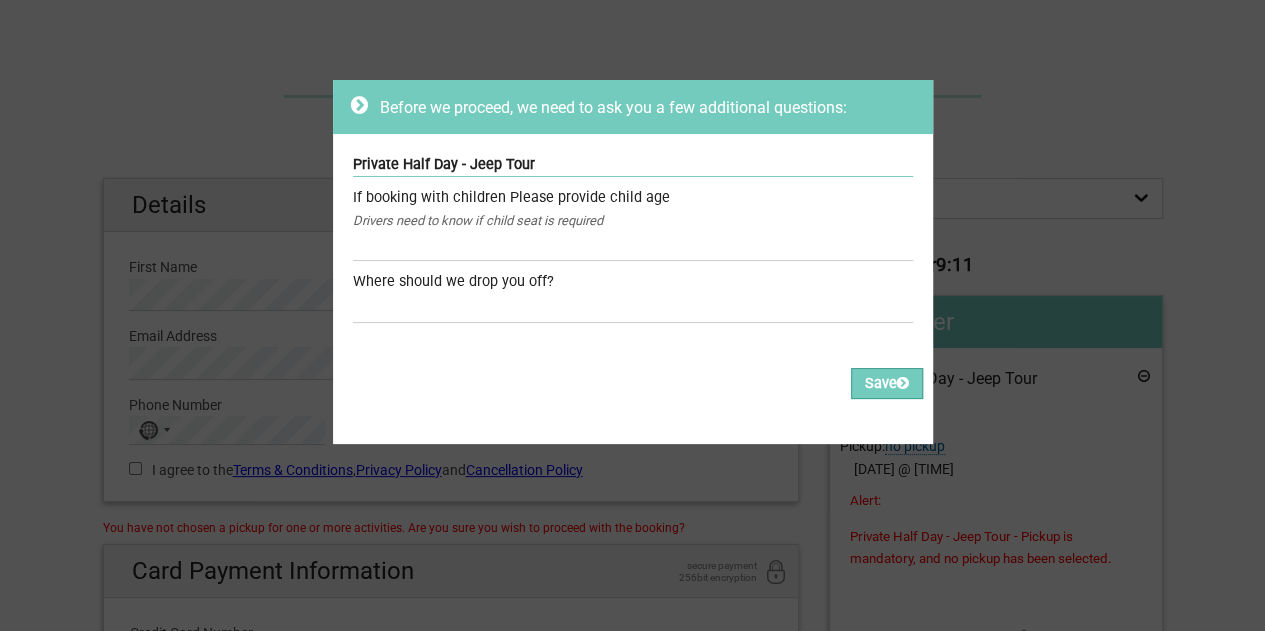 click on "Before we proceed, we need to ask you a few additional questions:
Private Half Day - Jeep Tour
If booking with children Please provide child age
Drivers need to know if child seat is required
Where should we drop you off?
Required
Please fill out all the Required fields, for all items.
Please correct the values of some of the fields, for all items.
Save" at bounding box center (632, 315) 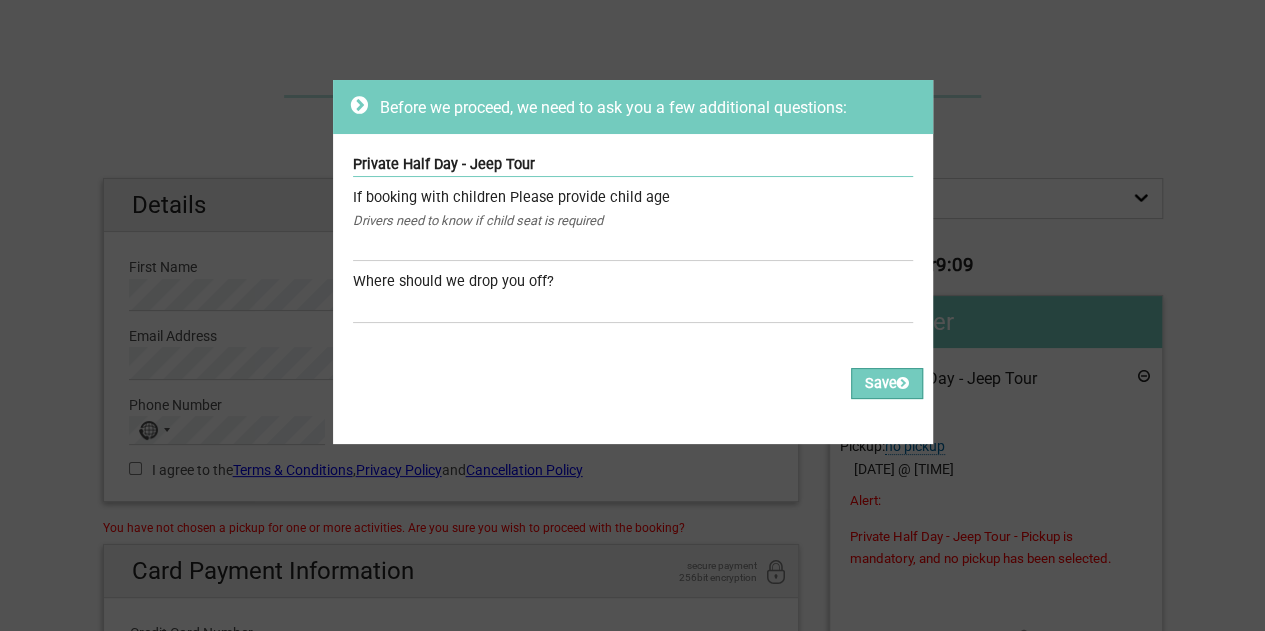 click at bounding box center [359, 105] 